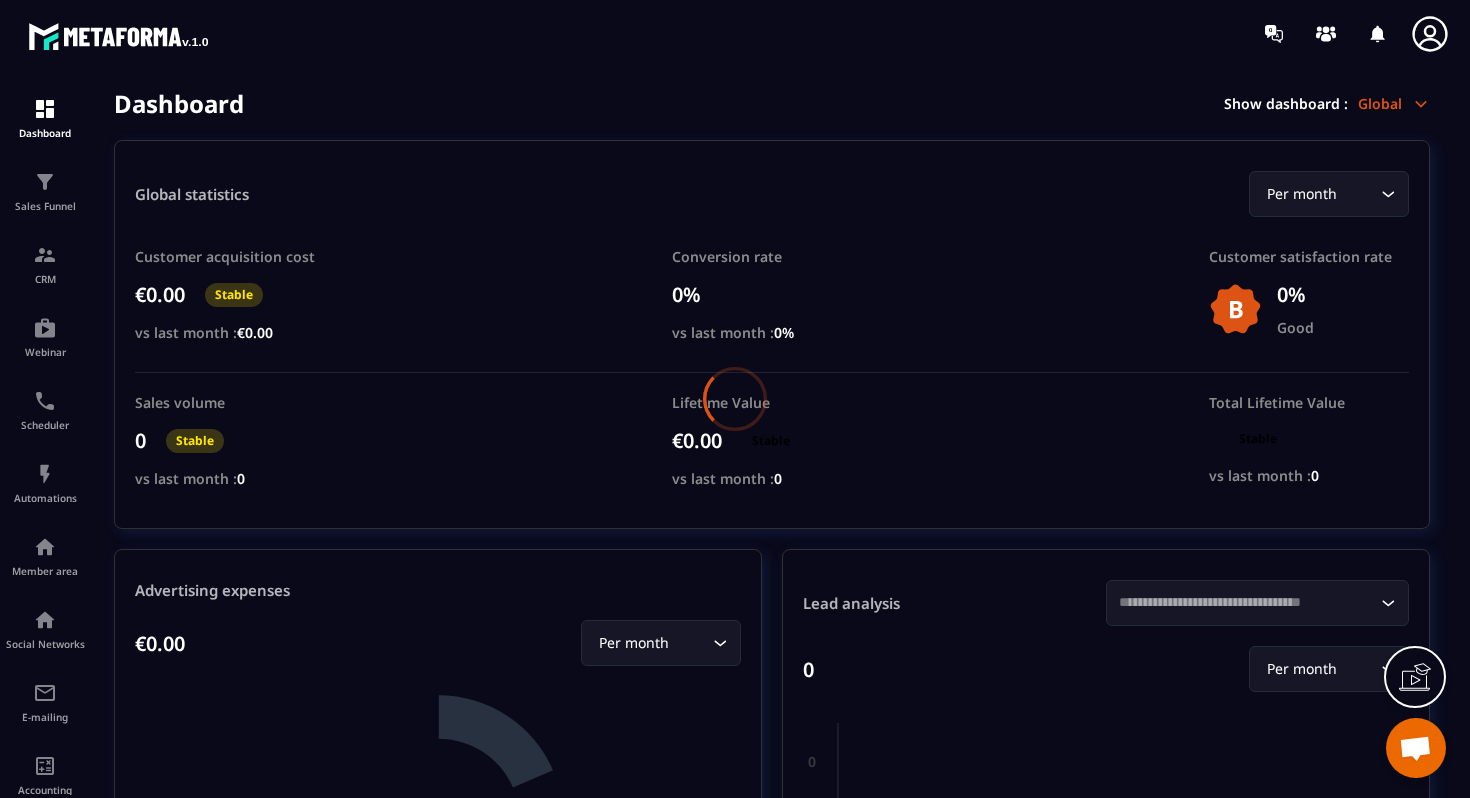scroll, scrollTop: 0, scrollLeft: 0, axis: both 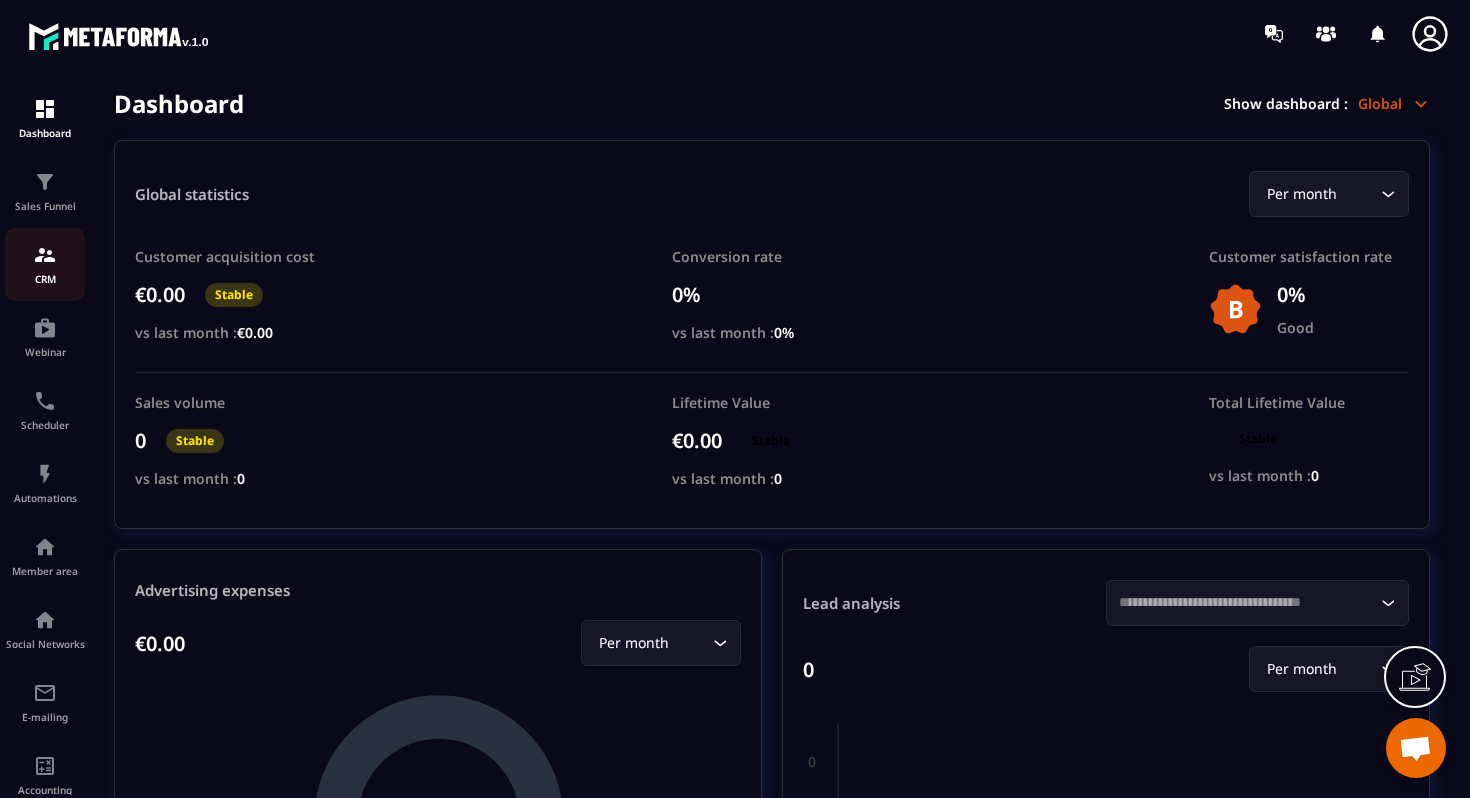 click on "CRM" at bounding box center (45, 264) 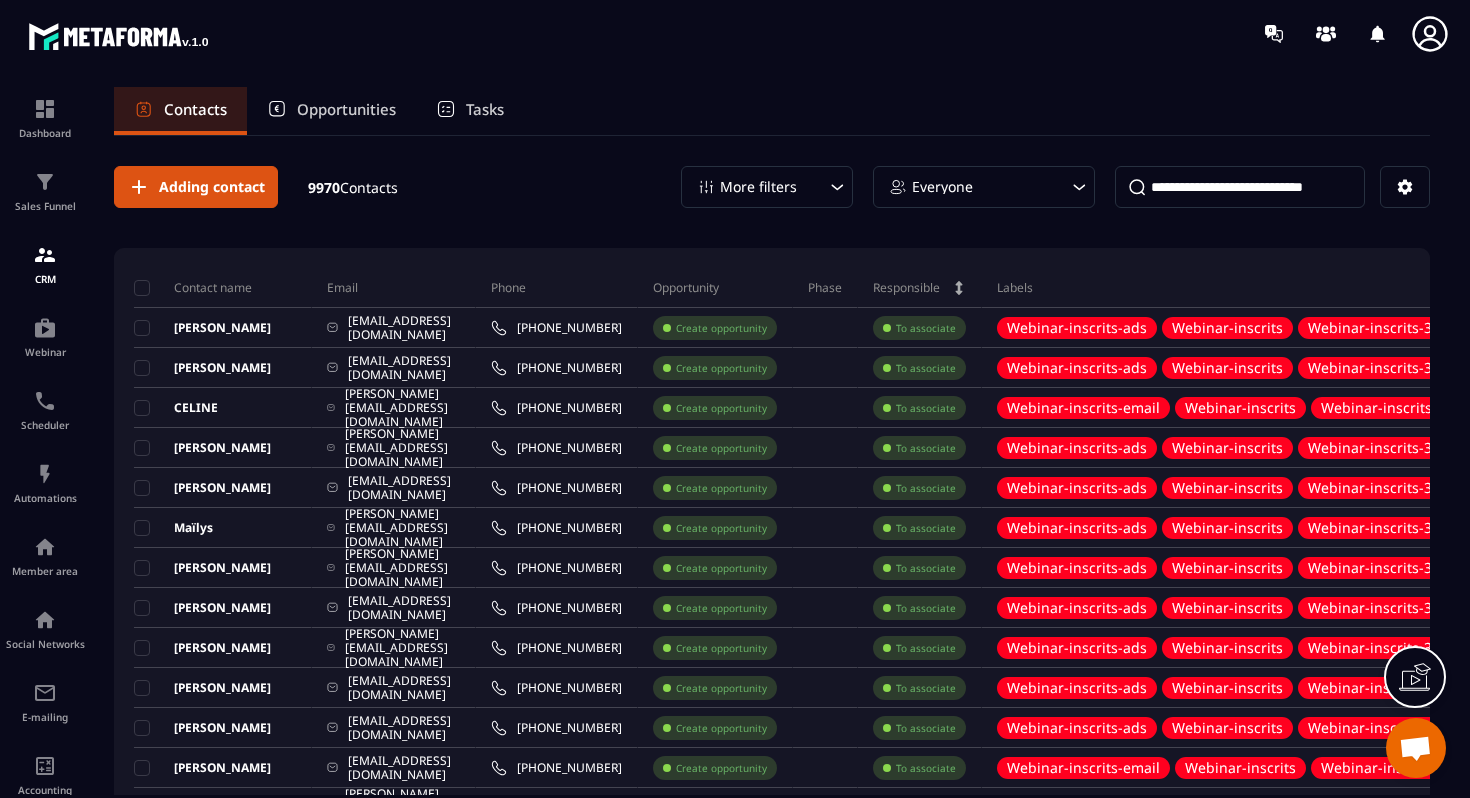 click on "More filters" at bounding box center [767, 187] 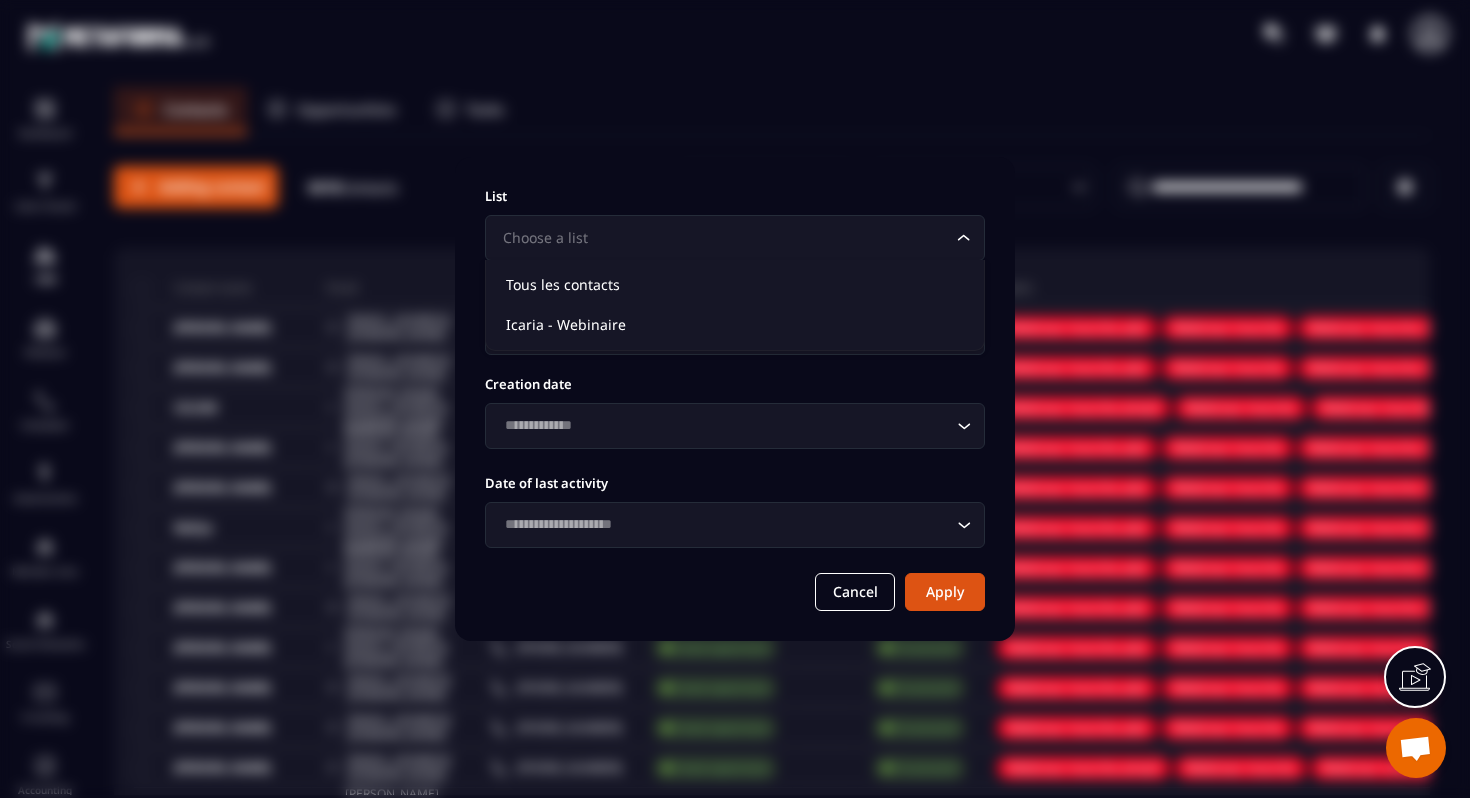 click on "Choose a list Loading..." 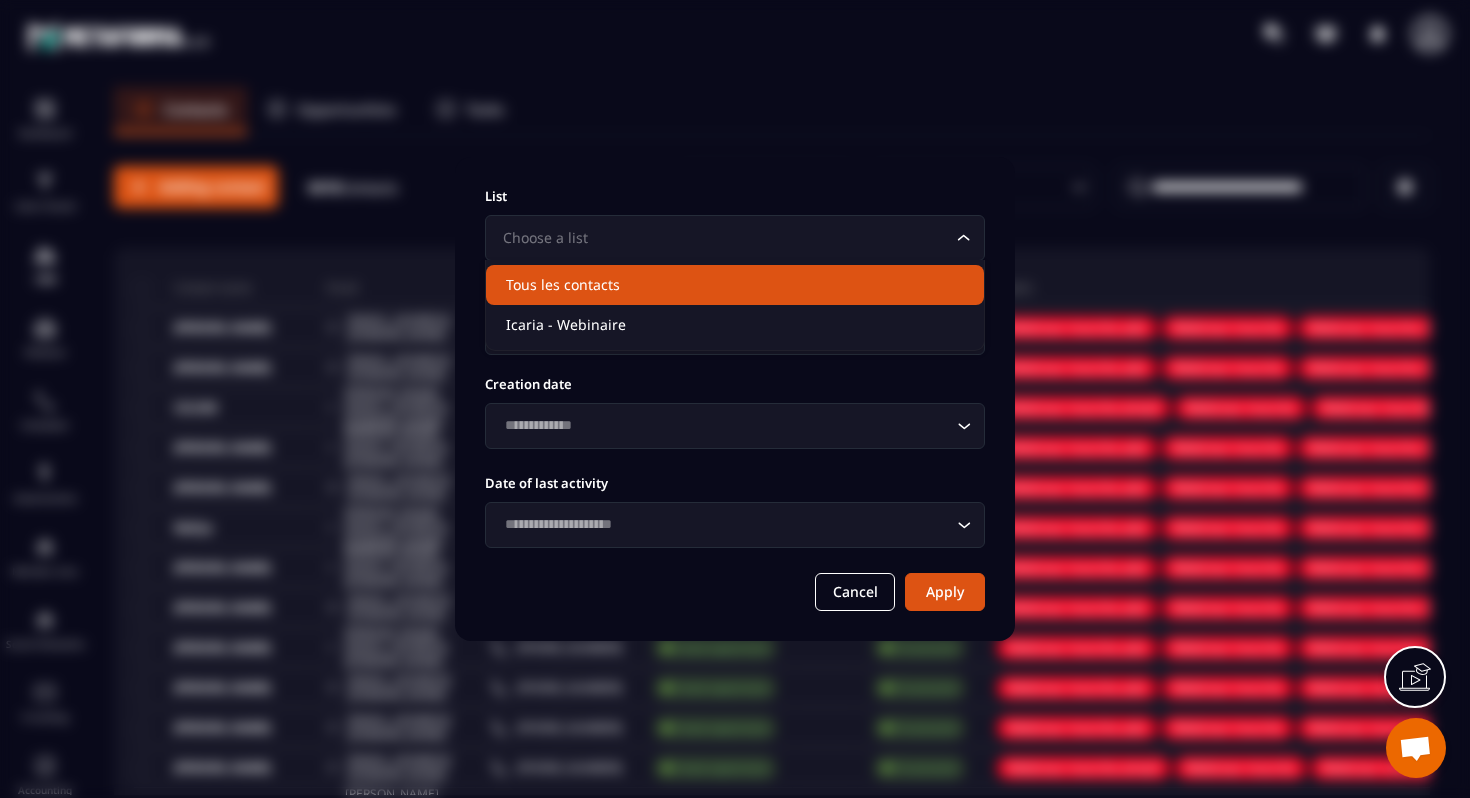 click on "Tous les contacts" 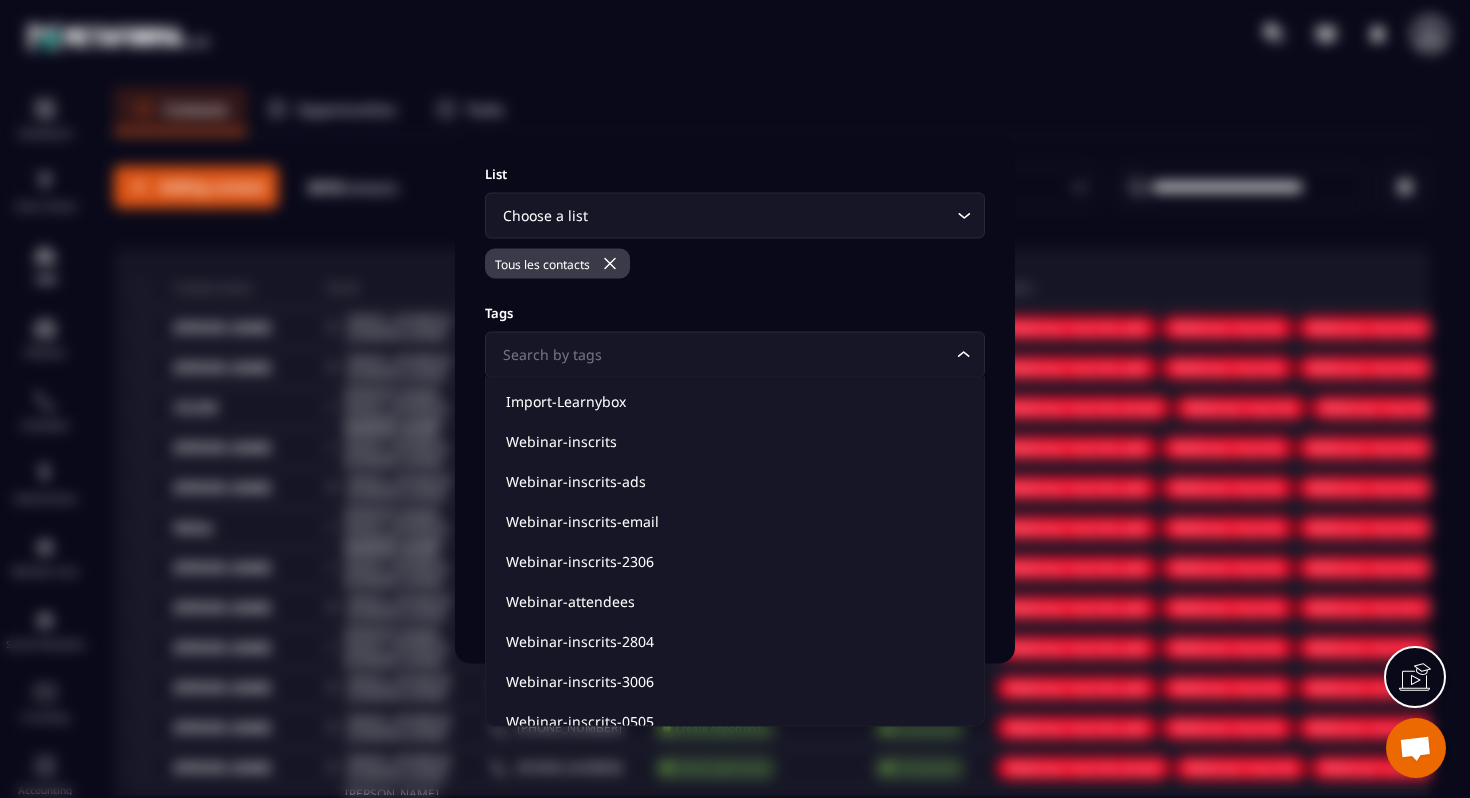 click 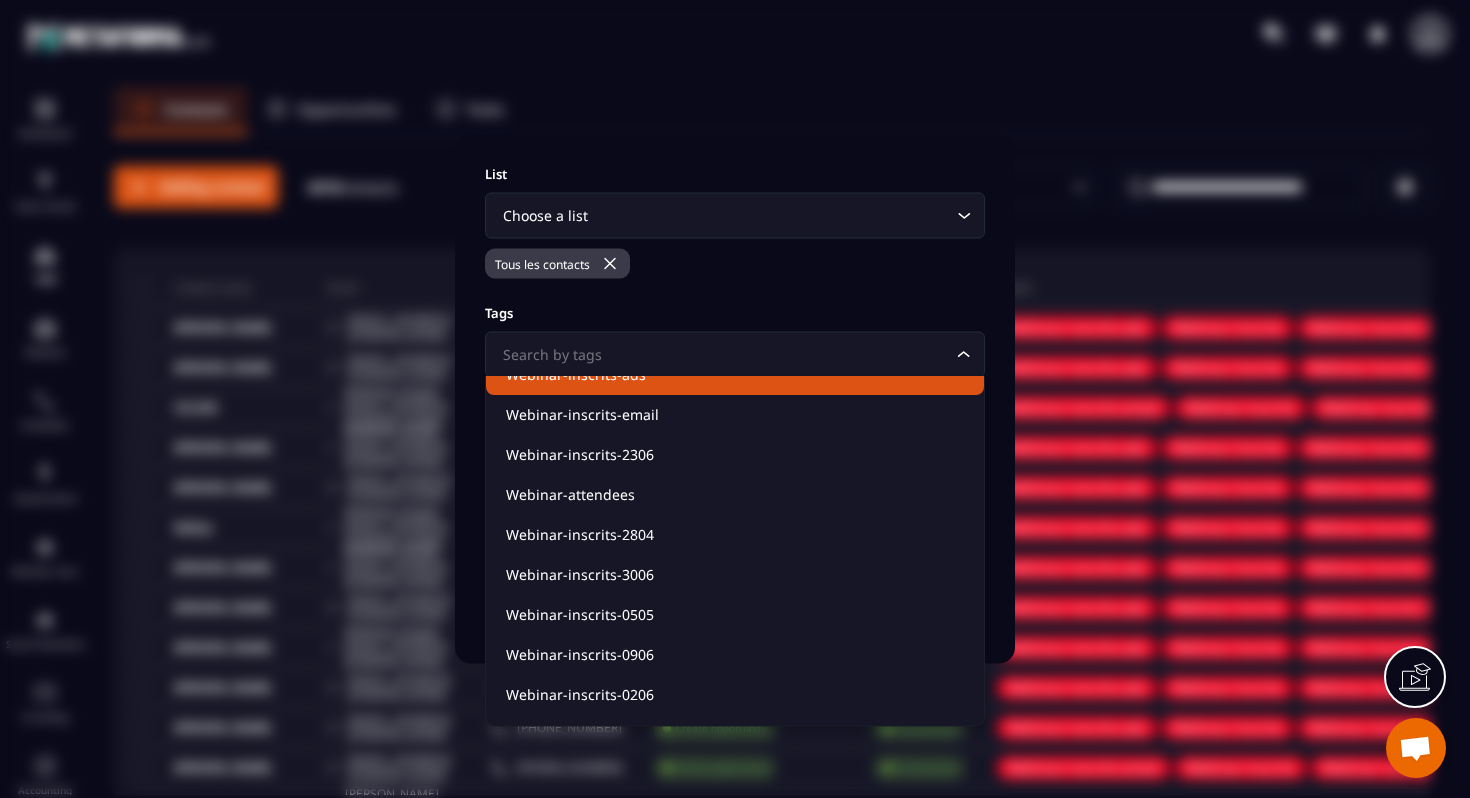 scroll, scrollTop: 111, scrollLeft: 0, axis: vertical 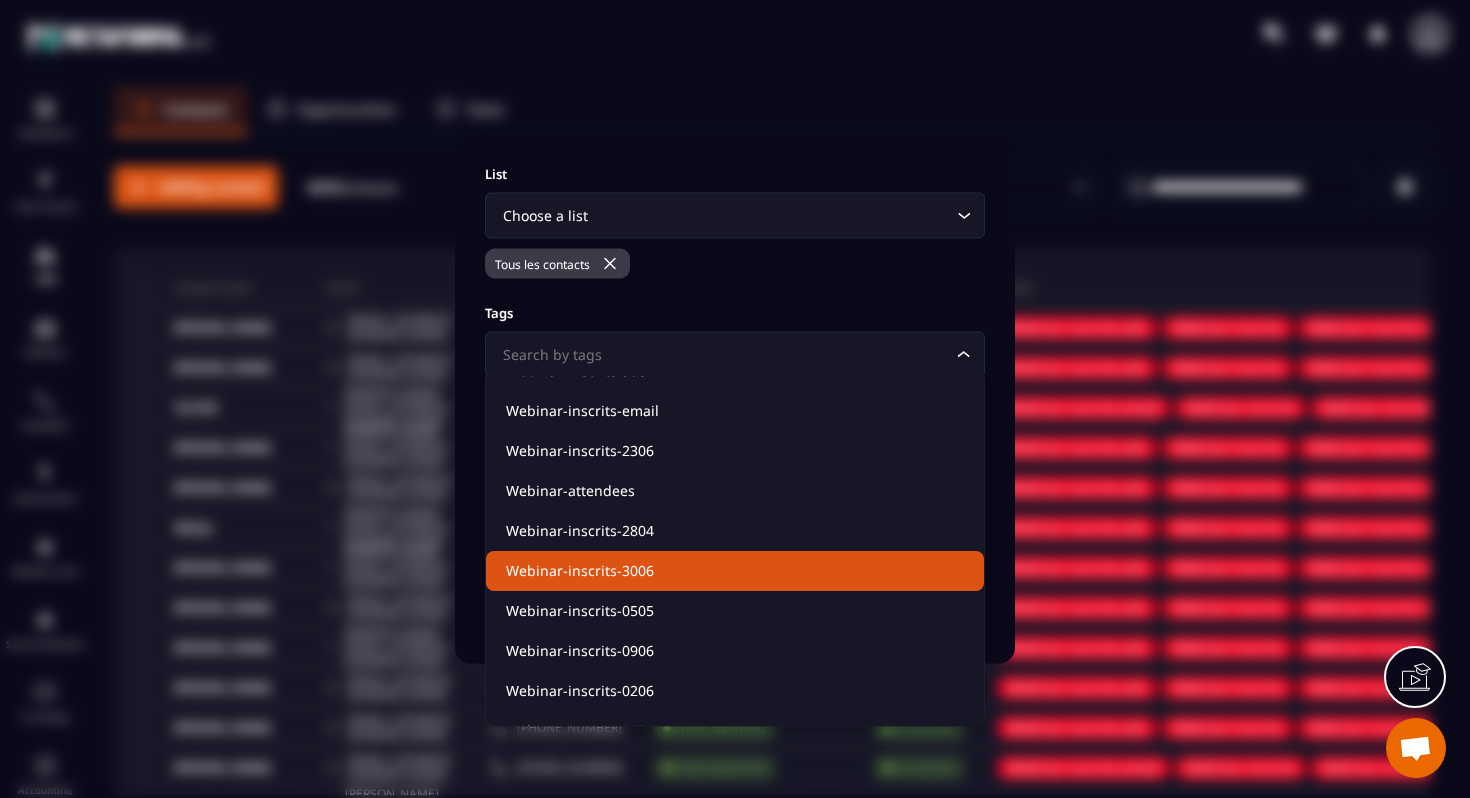 click on "Webinar-inscrits-3006" 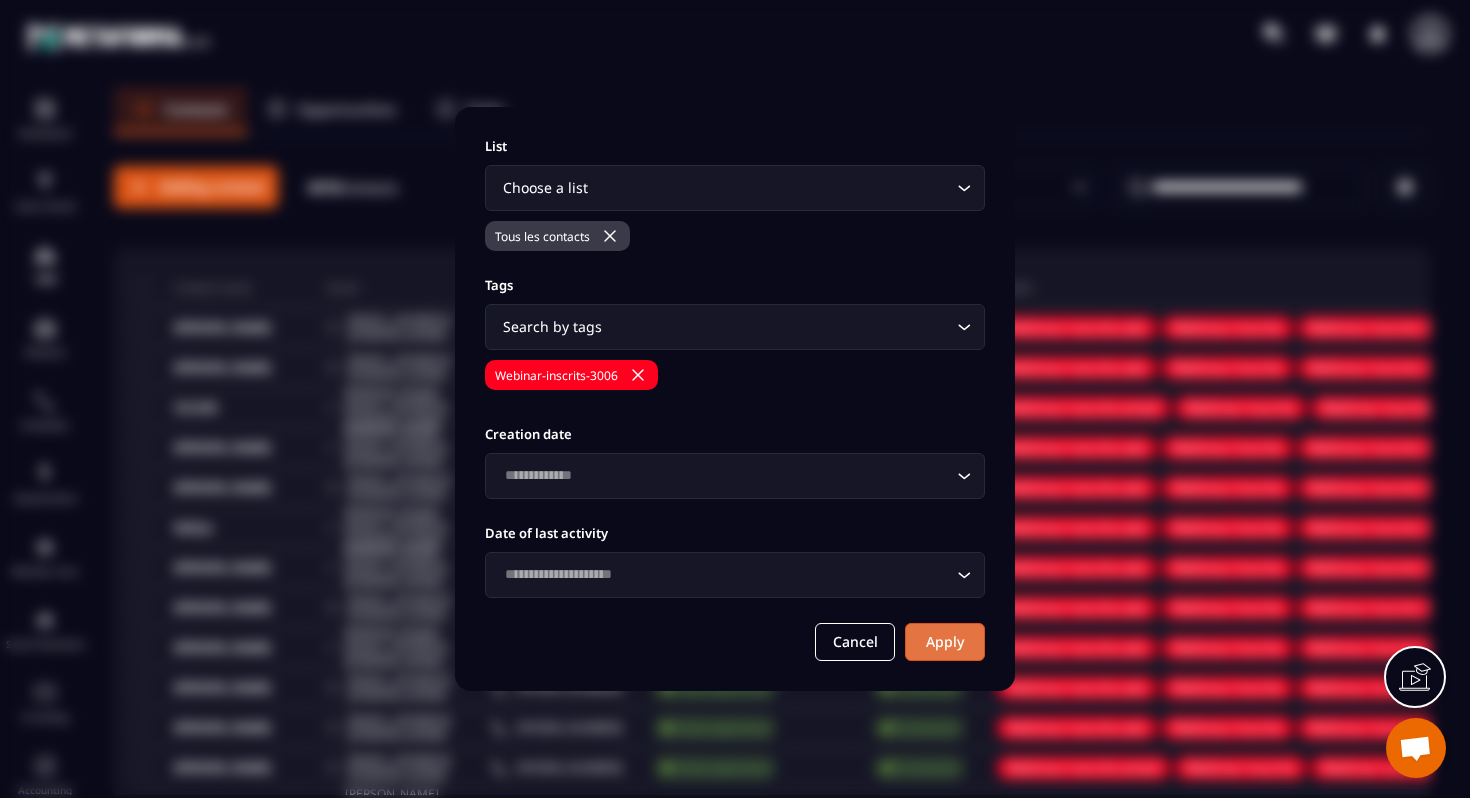 click on "Apply" at bounding box center (945, 642) 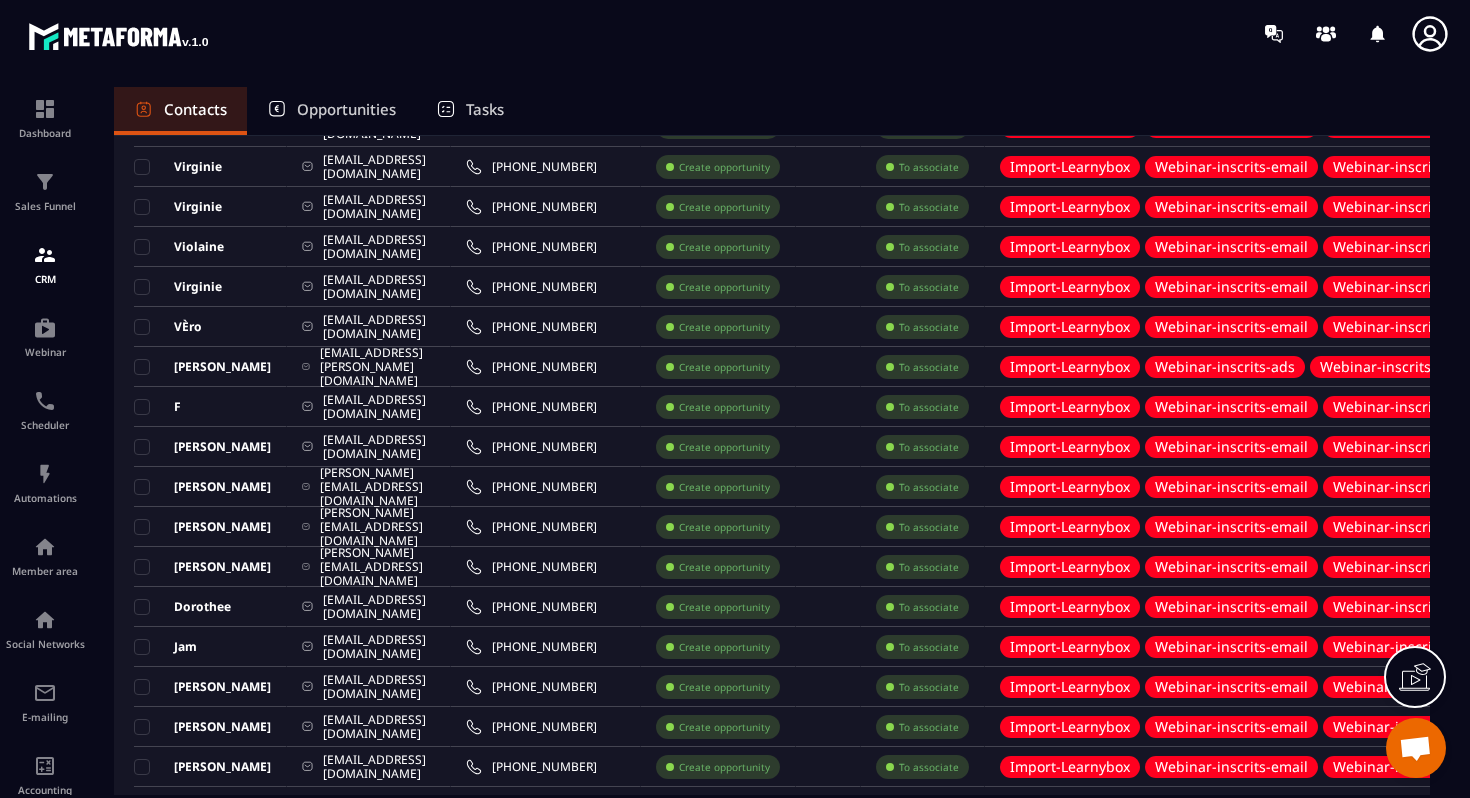 scroll, scrollTop: 0, scrollLeft: 0, axis: both 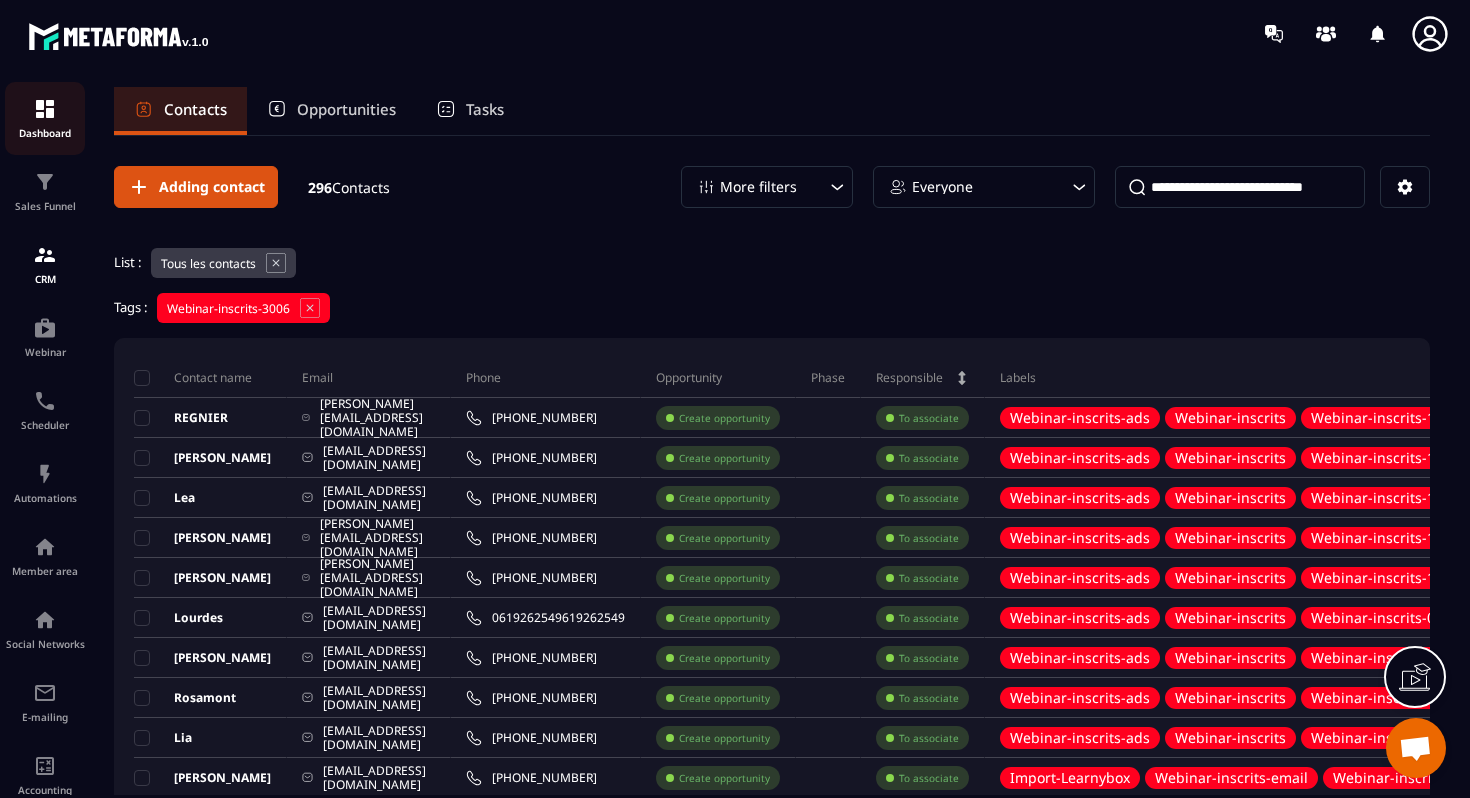 click at bounding box center [45, 109] 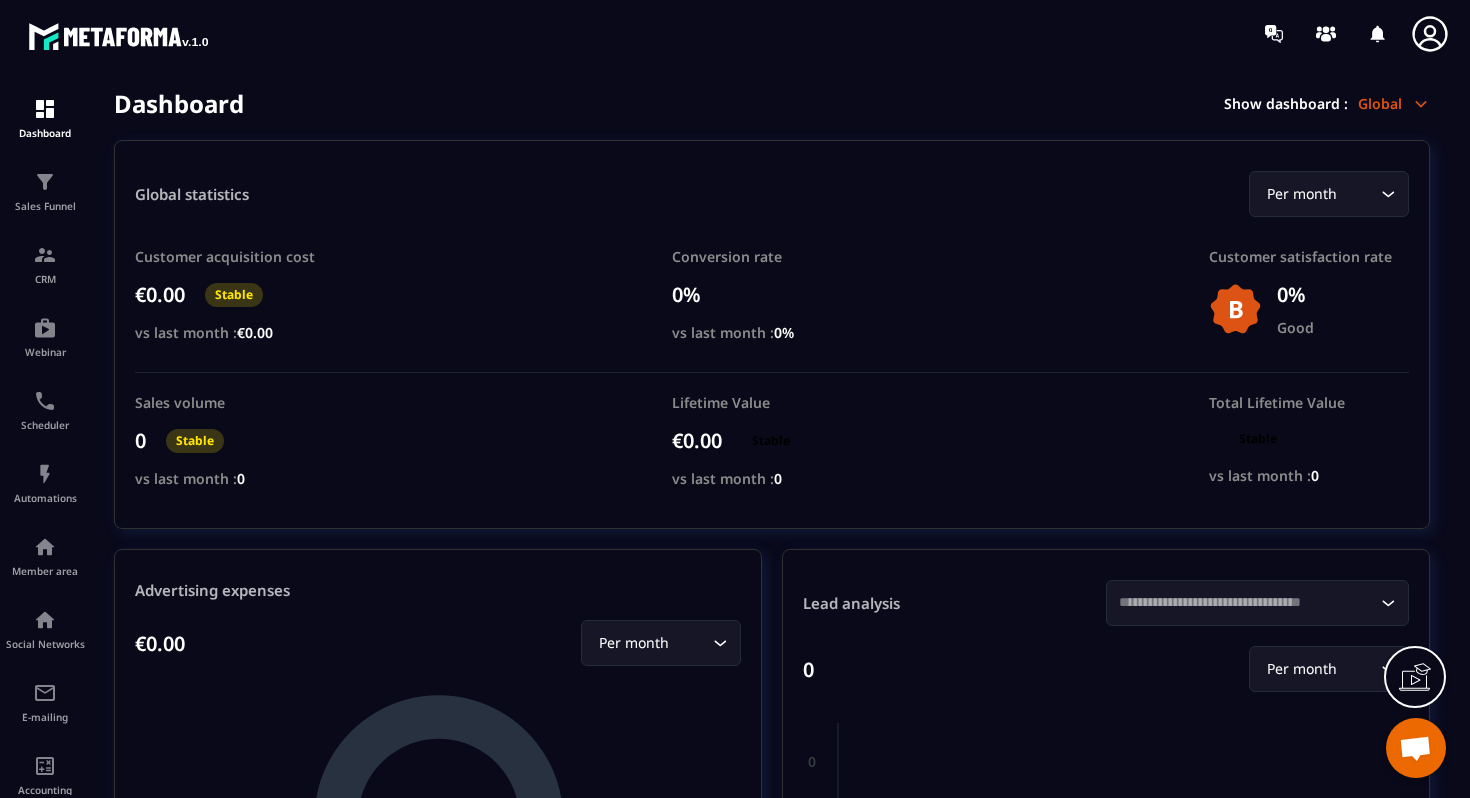 click 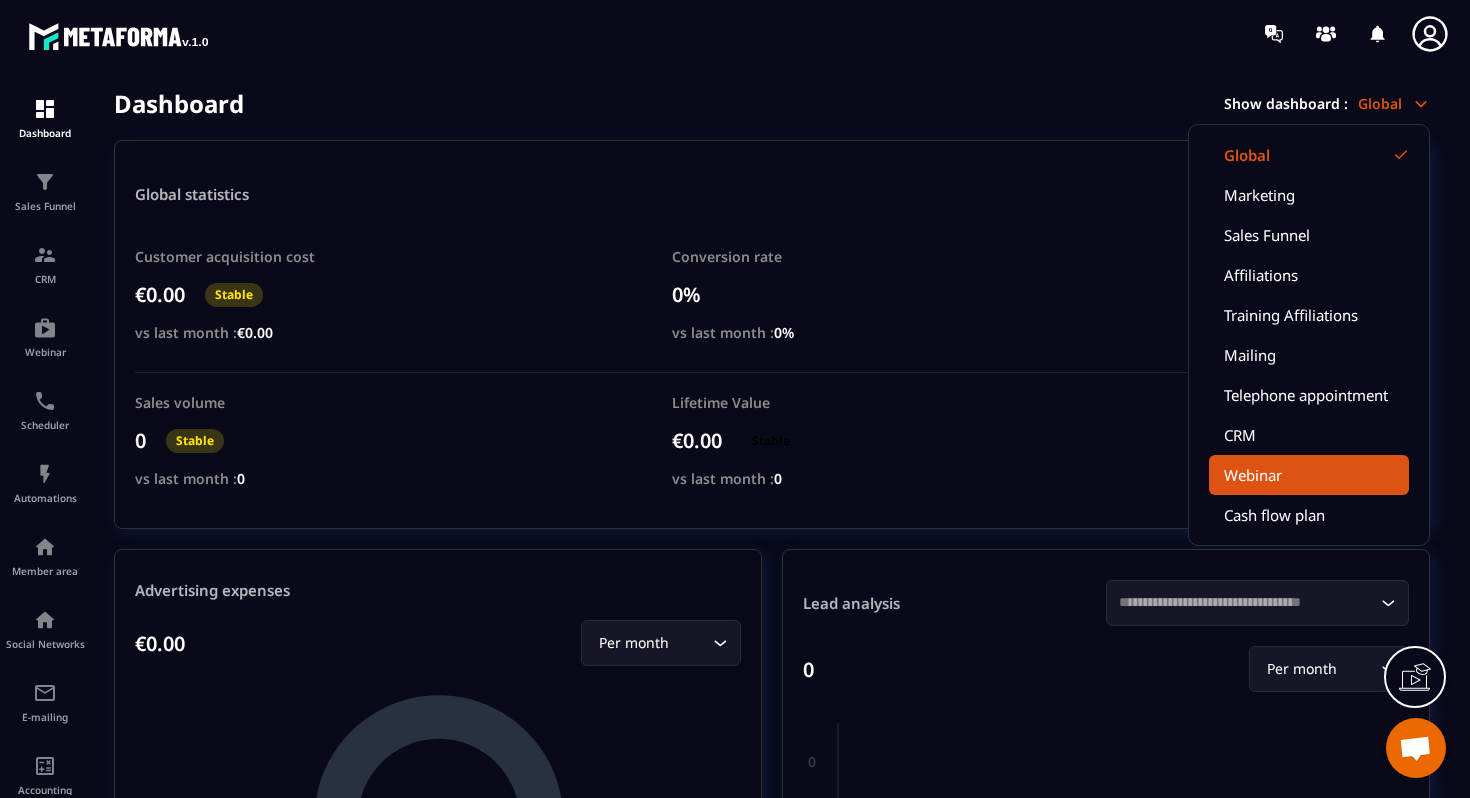click on "Webinar" at bounding box center [1309, 475] 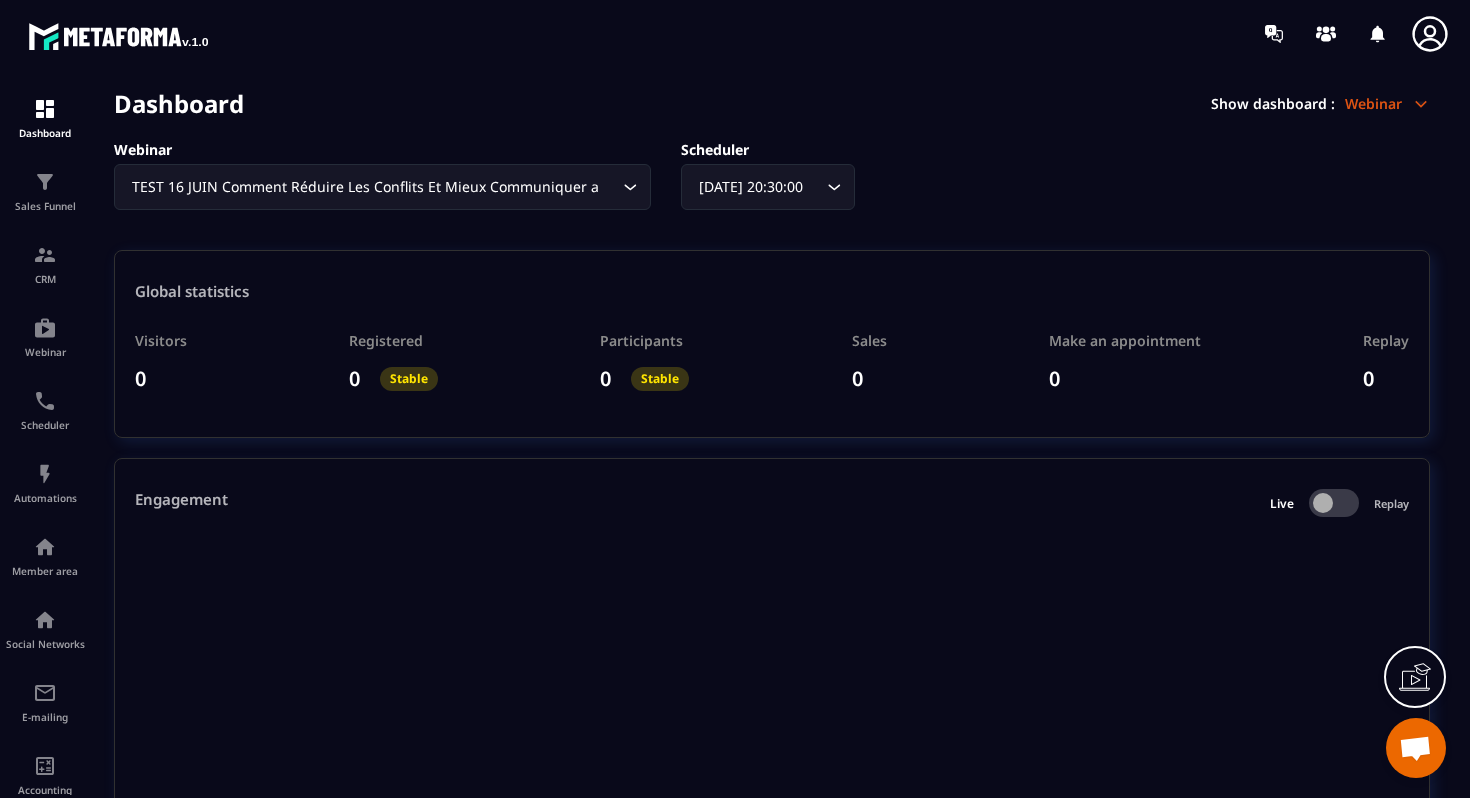 click on "Webinar TEST [DATE] Comment Réduire Les Conflits Et Mieux Communiquer a Loading... Scheduler [DATE] 20:30:00 Loading..." 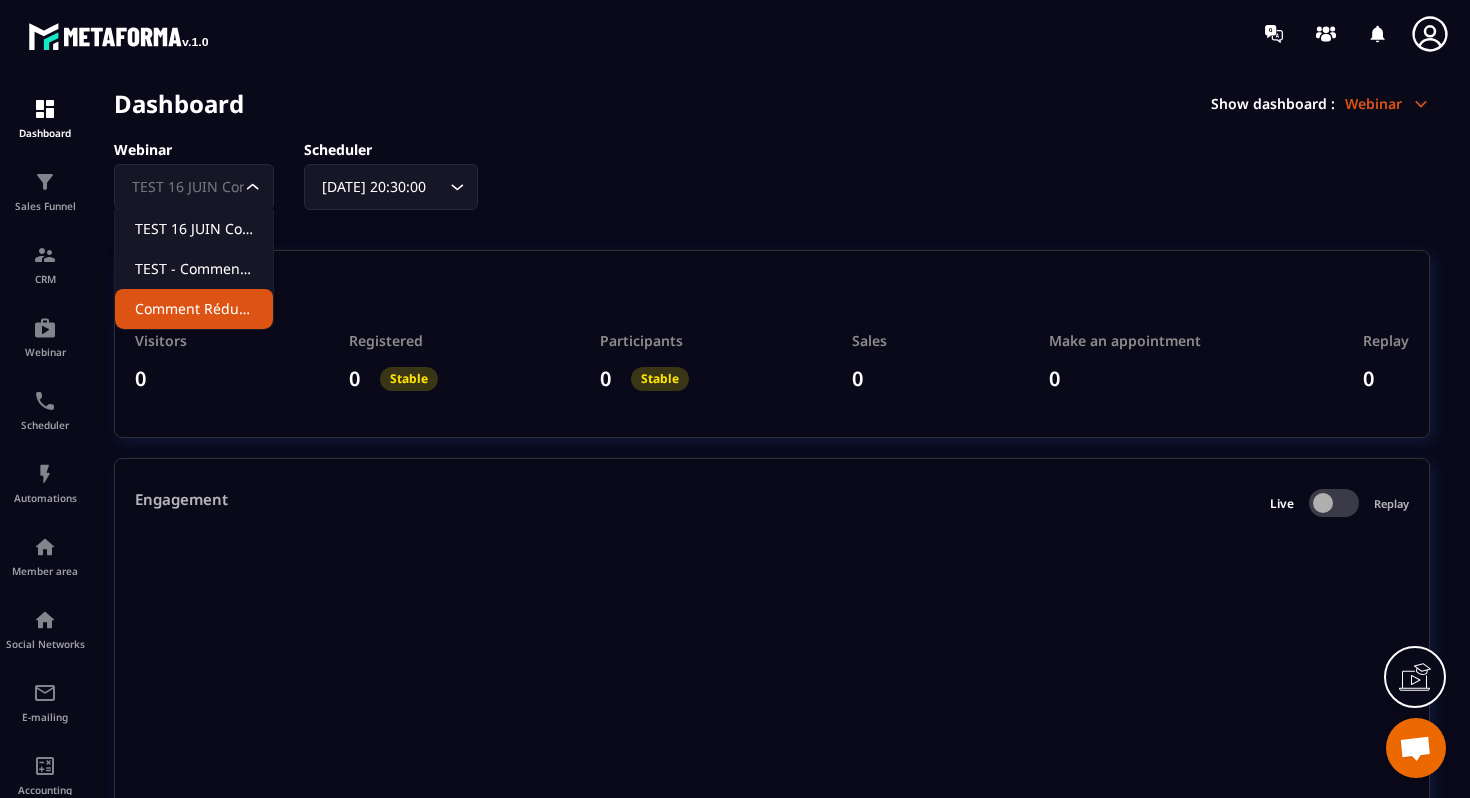 click on "Comment Réduire Les Conflits Et Mieux Communiquer avec ton ado ?" 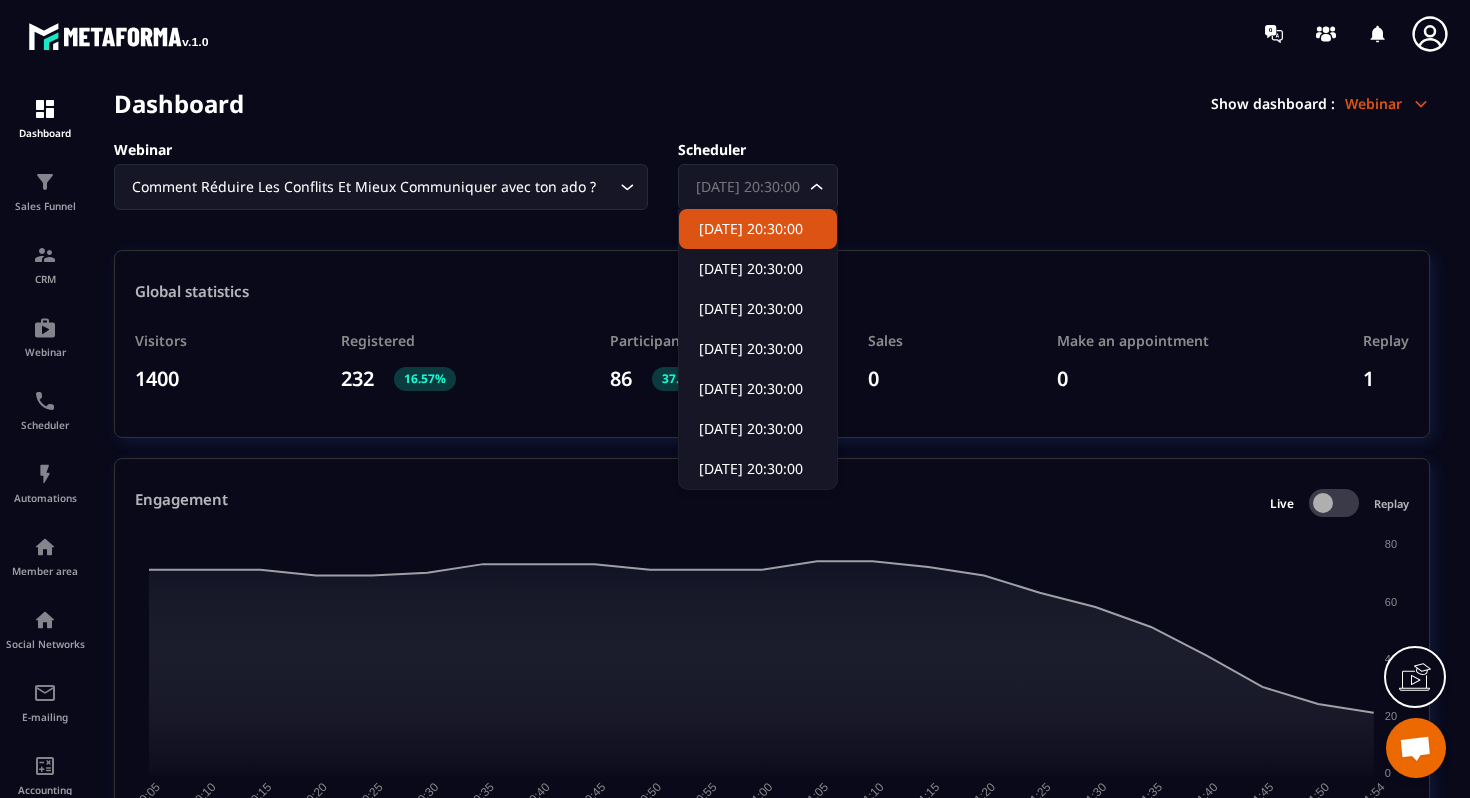 click on "[DATE] 20:30:00 Loading..." 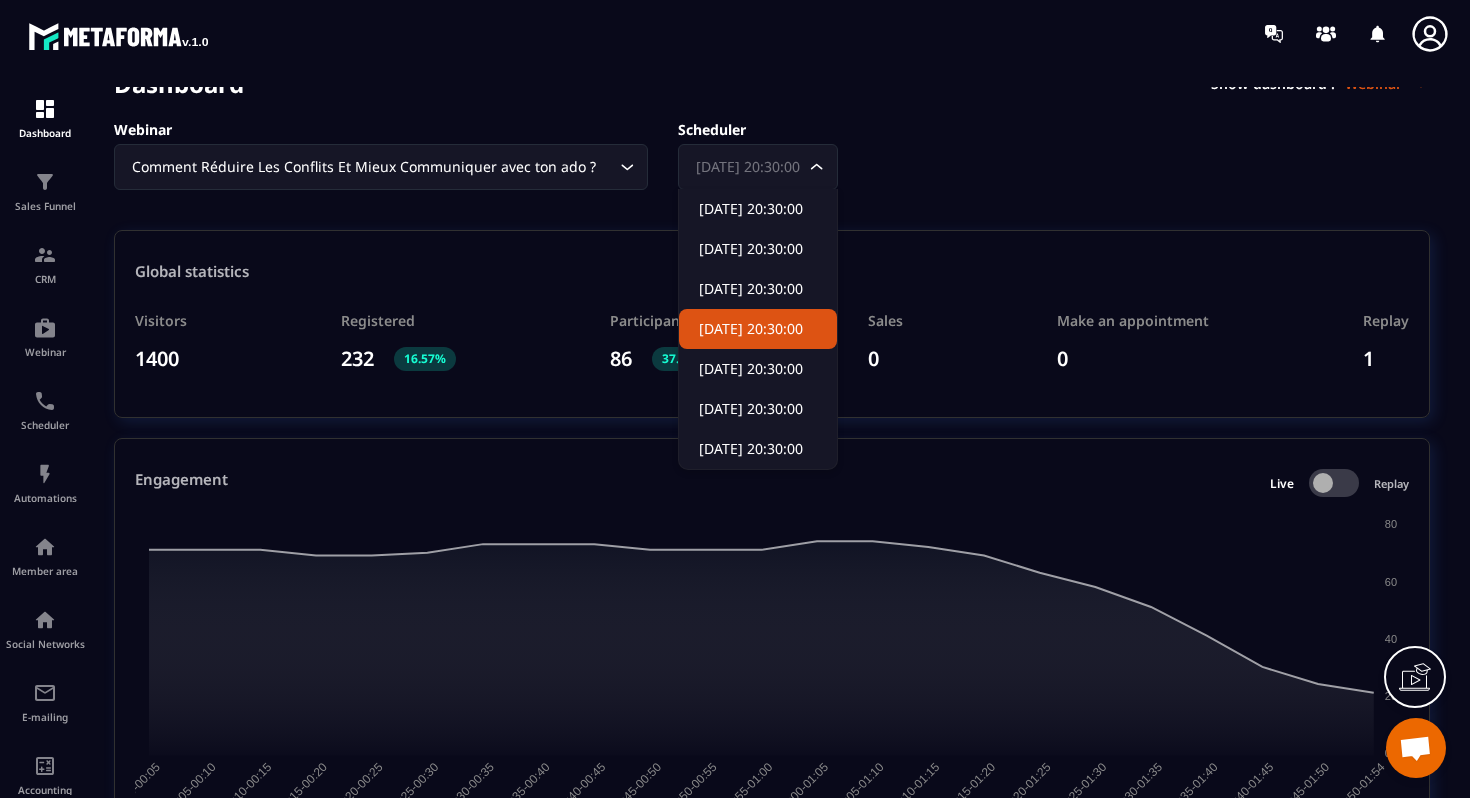 scroll, scrollTop: 36, scrollLeft: 0, axis: vertical 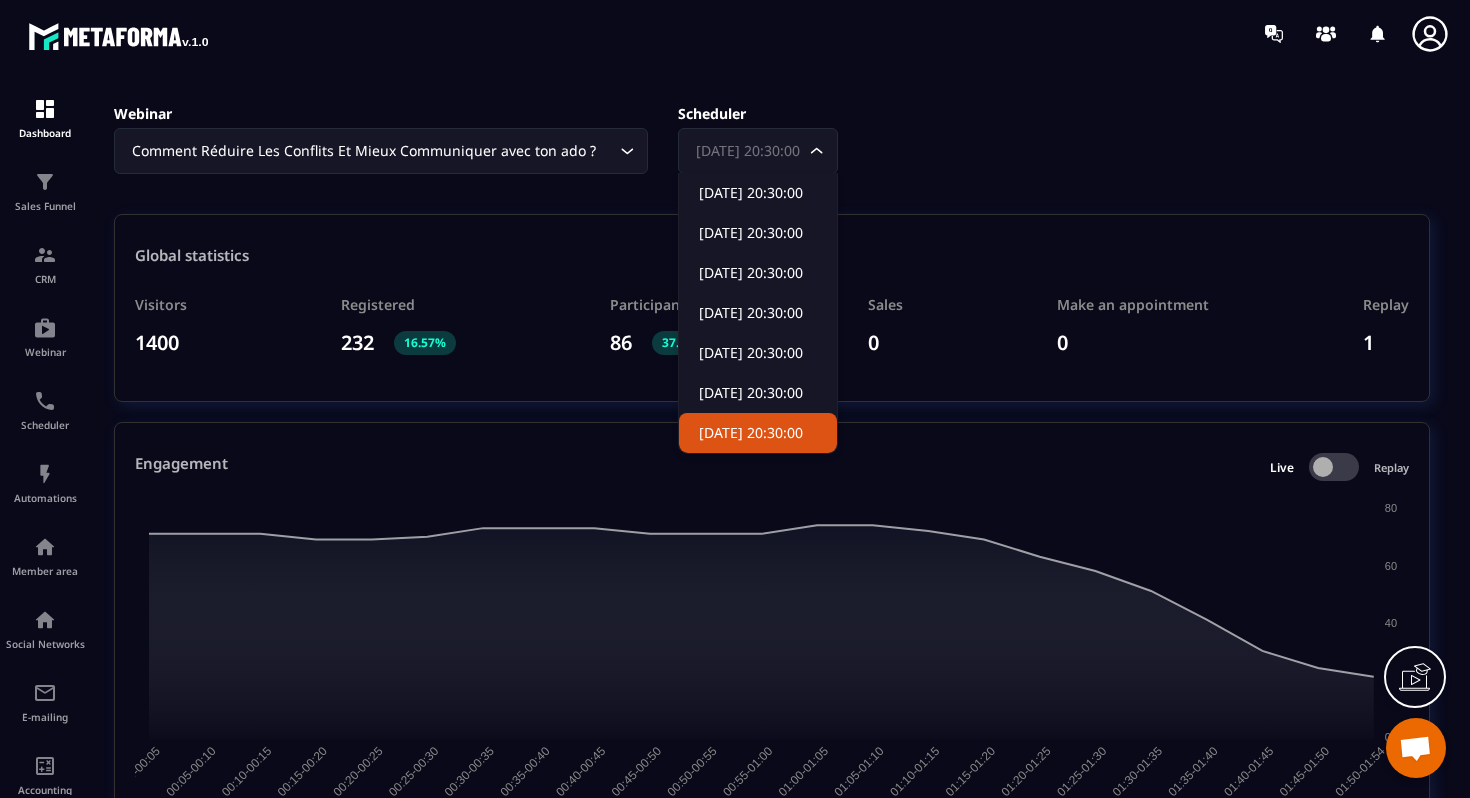 click on "[DATE] 20:30:00" 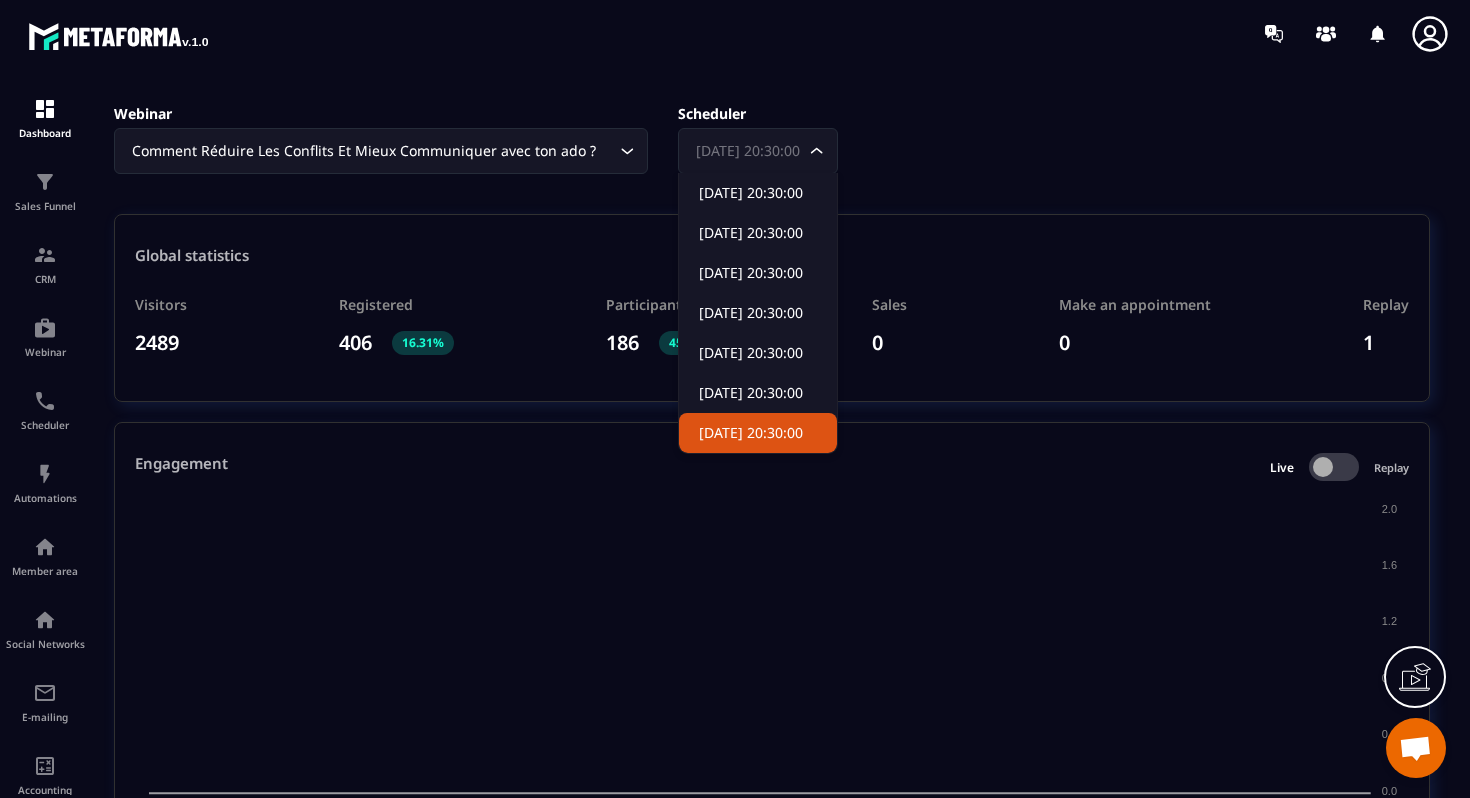 click on "[DATE] 20:30:00" at bounding box center [748, 151] 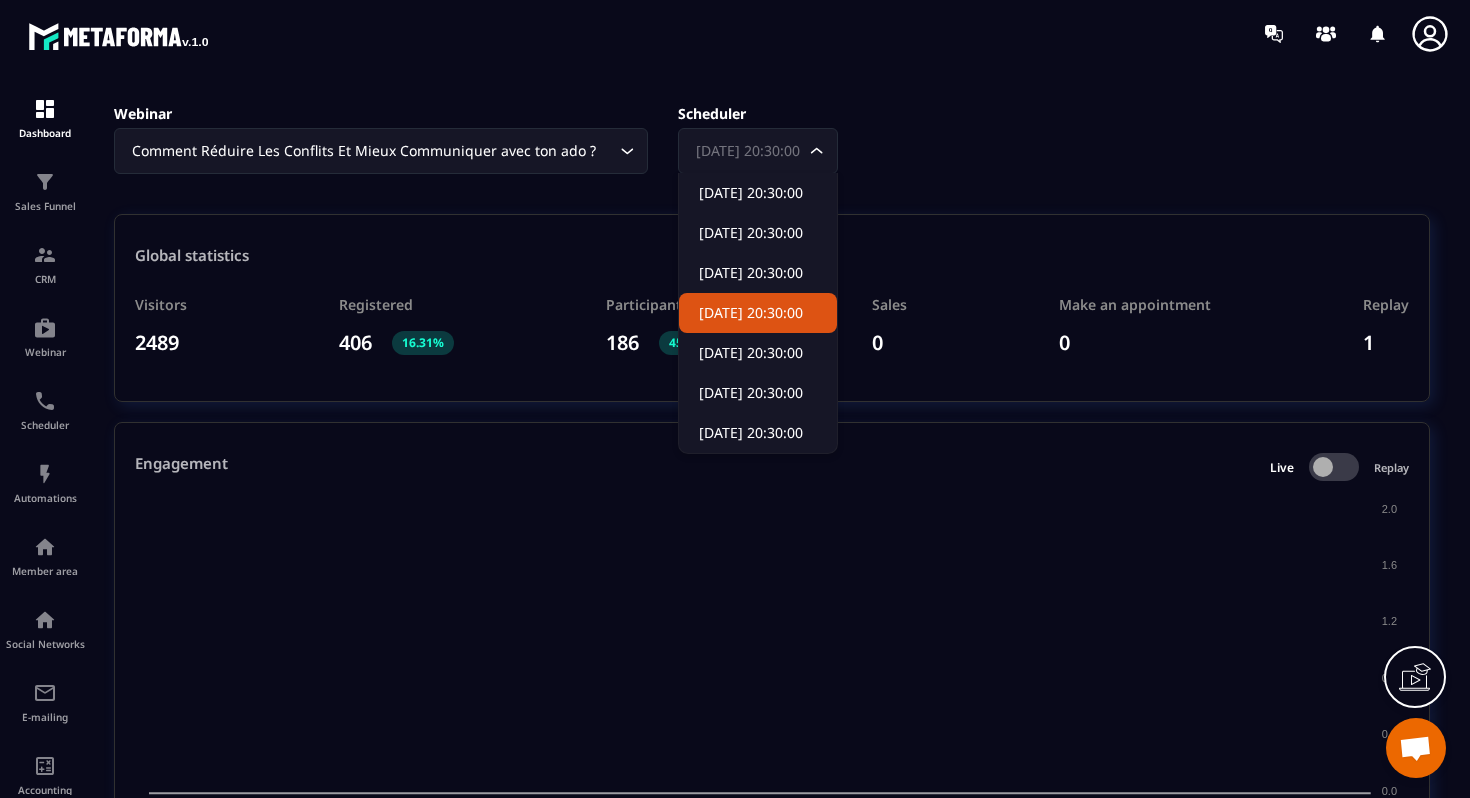 click on "[DATE] 20:30:00" 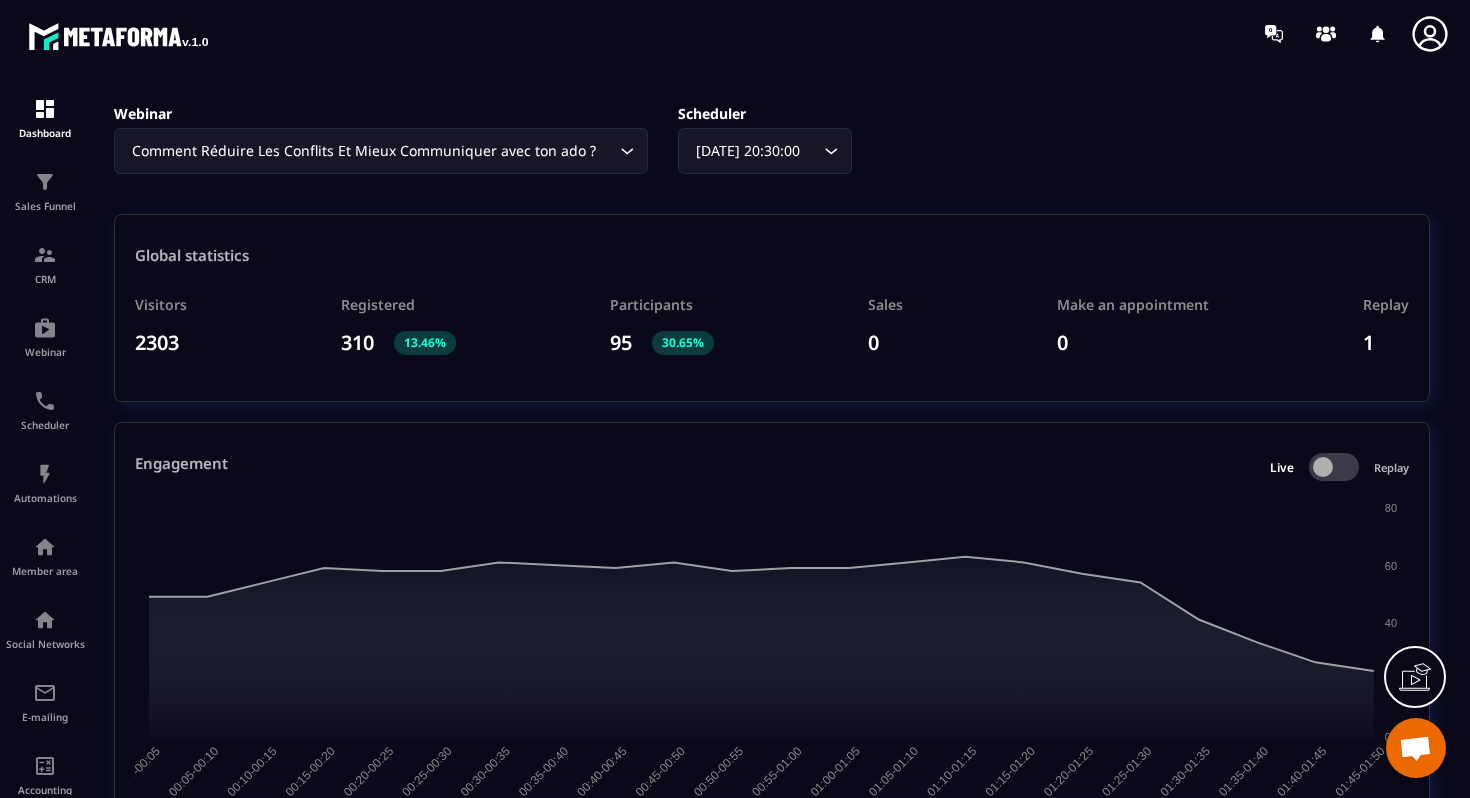 scroll, scrollTop: 7272, scrollLeft: 0, axis: vertical 